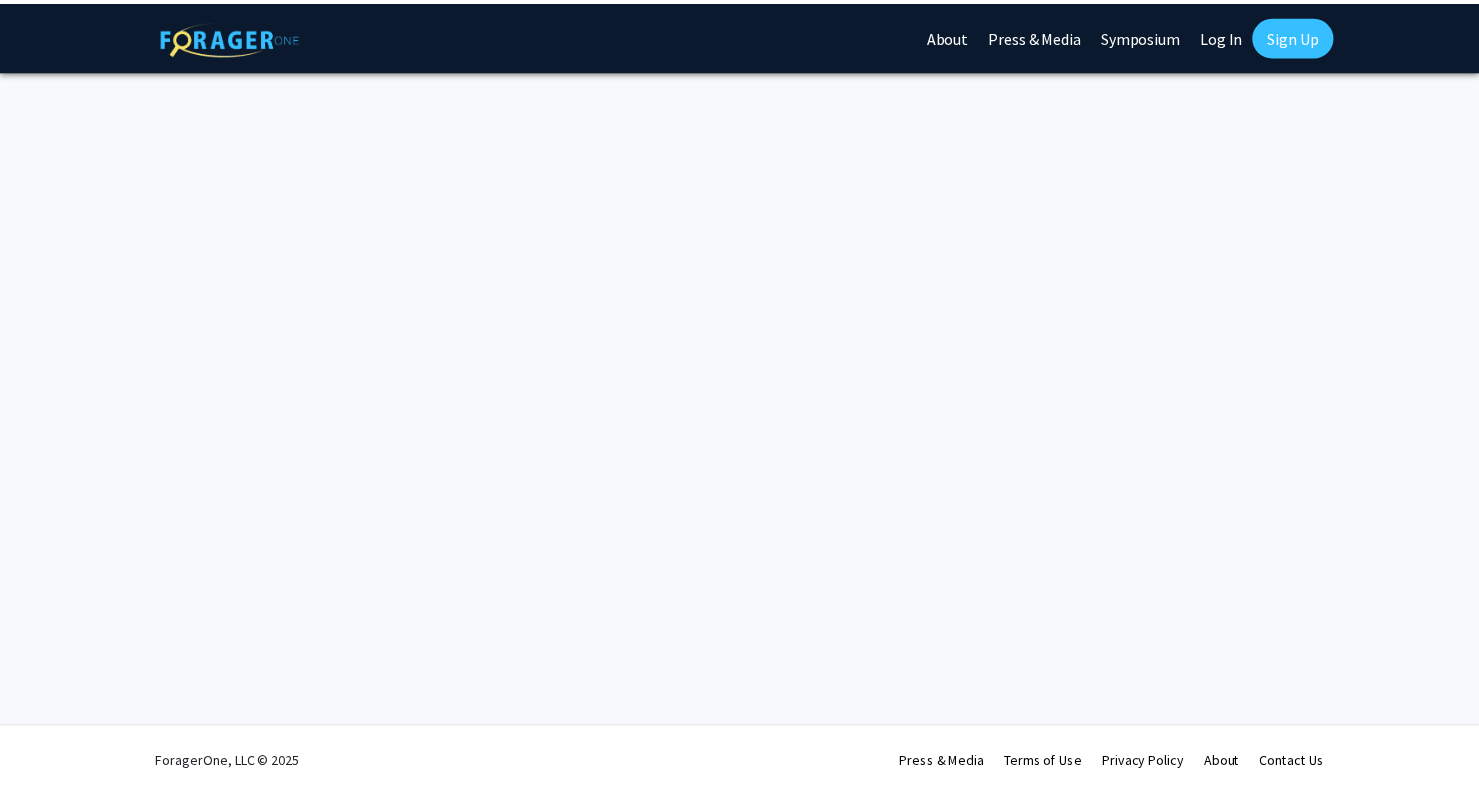 scroll, scrollTop: 0, scrollLeft: 0, axis: both 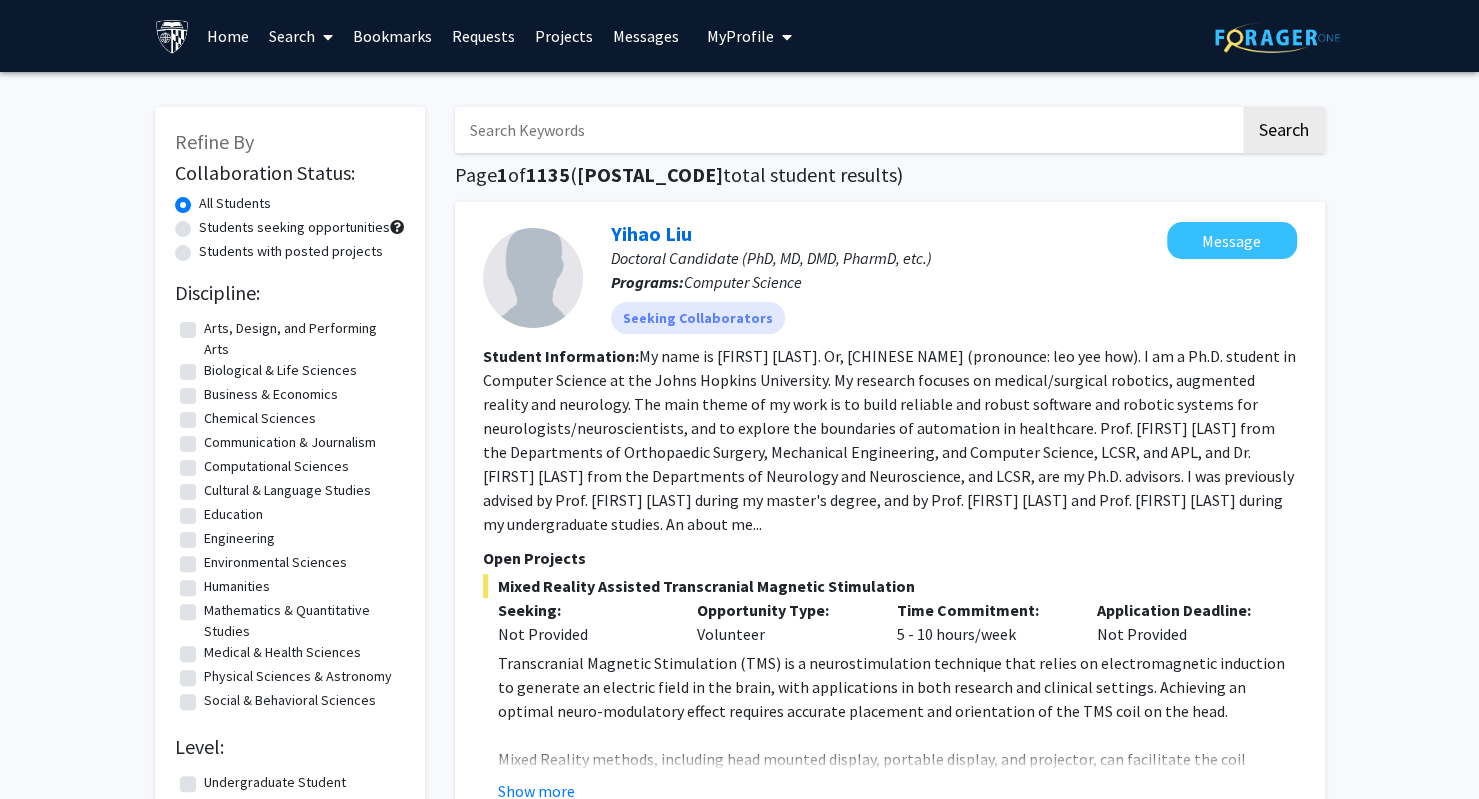 click at bounding box center (847, 130) 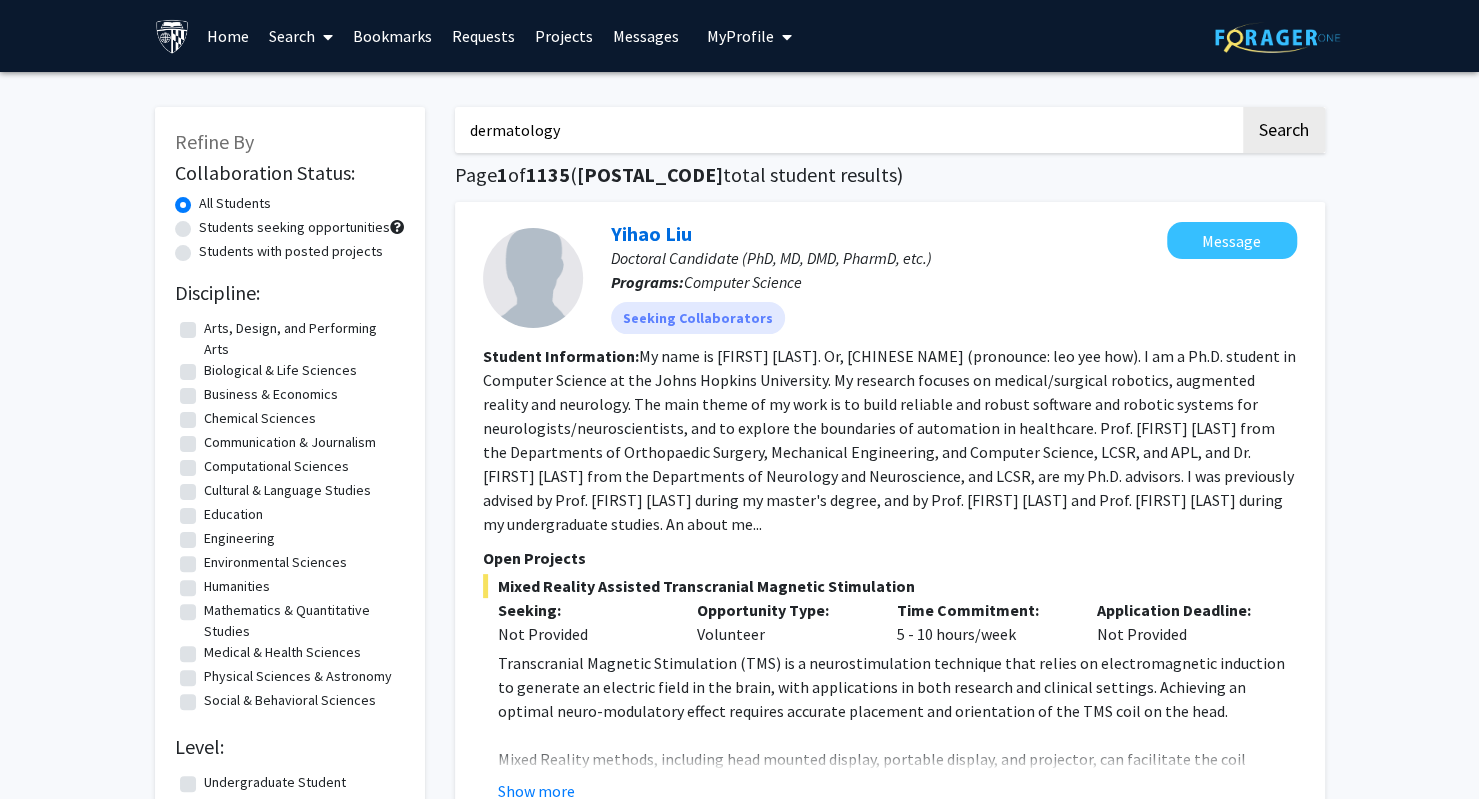 type on "dermatology" 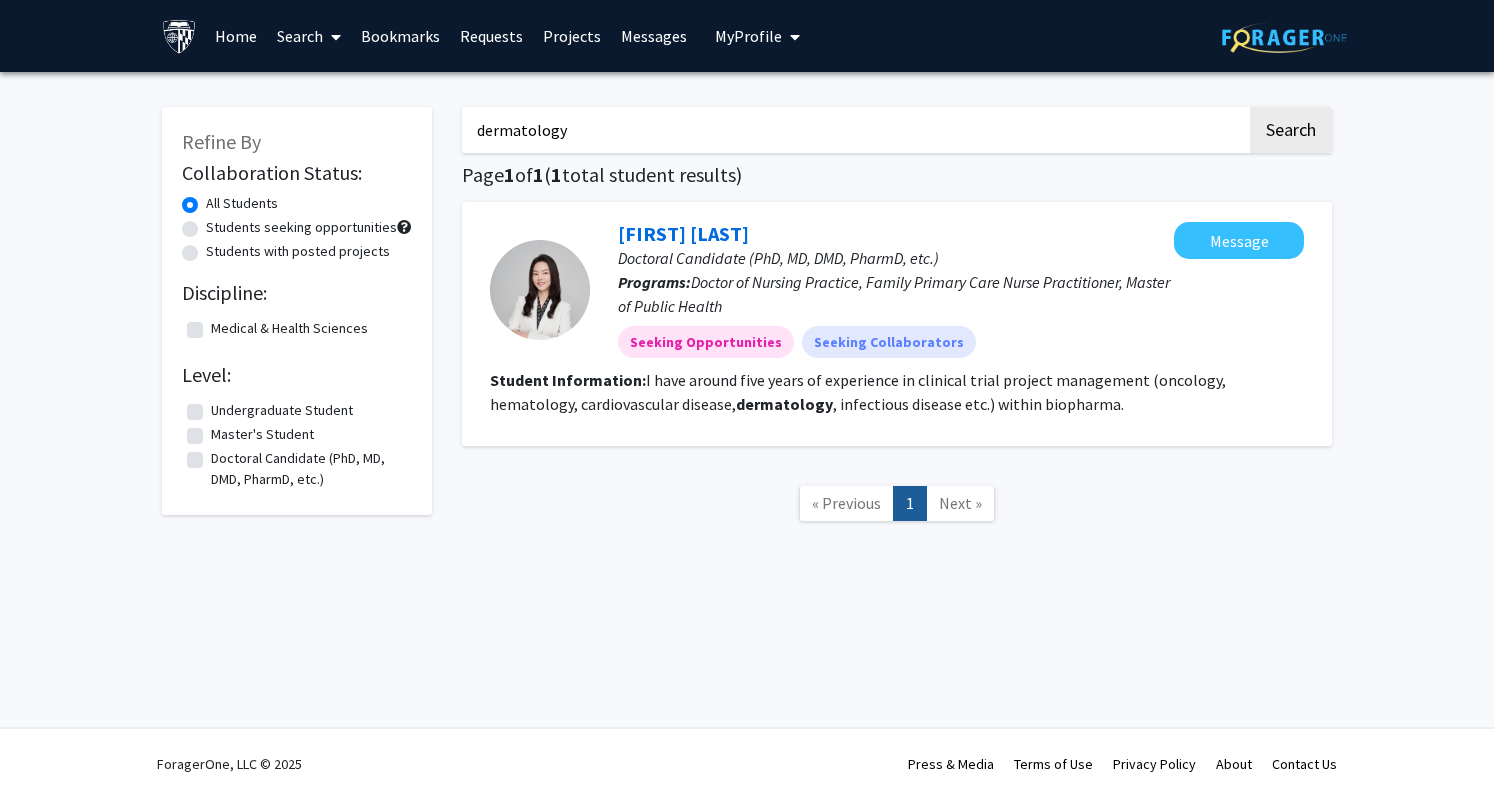 click on "Bookmarks" at bounding box center (400, 36) 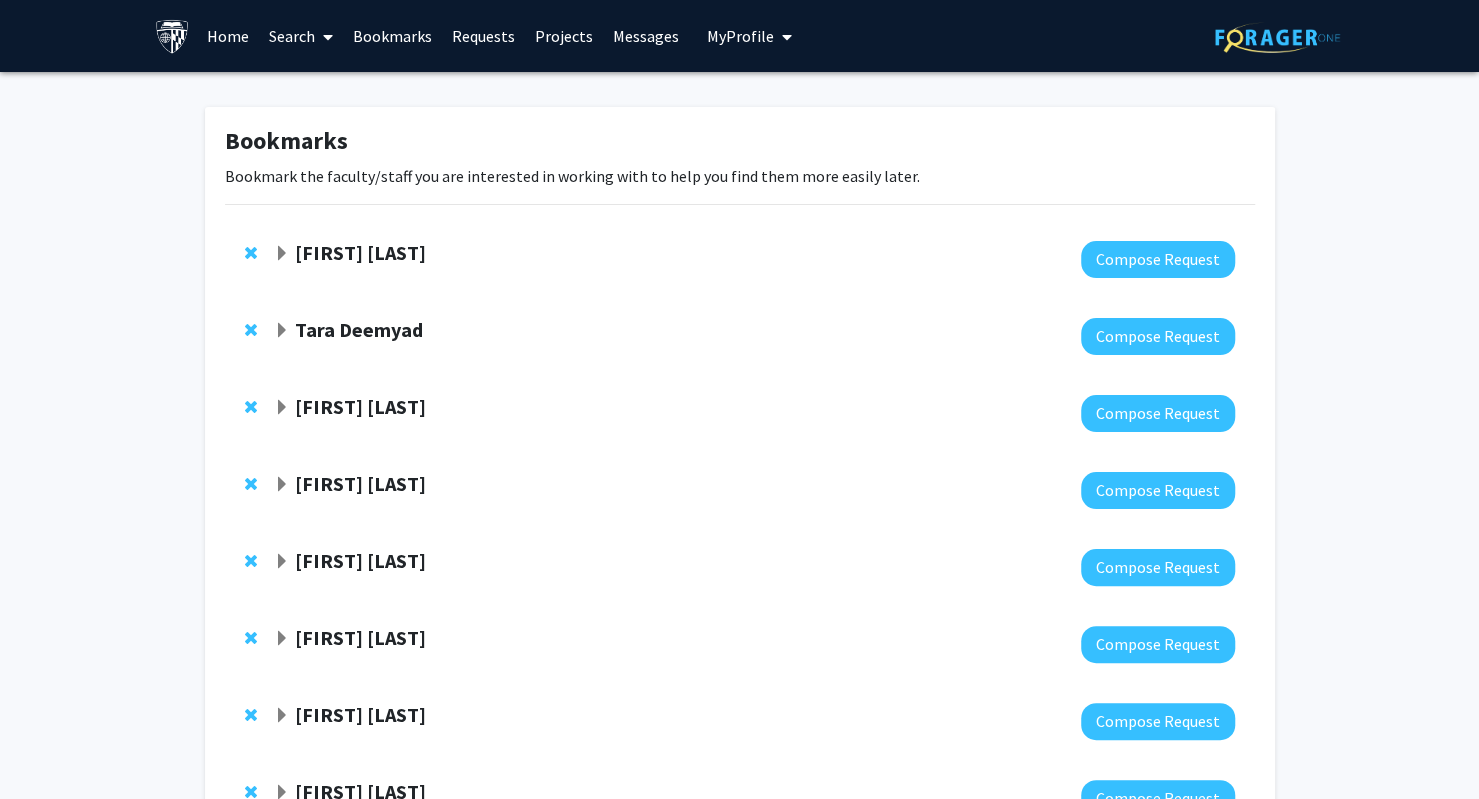 click at bounding box center [328, 37] 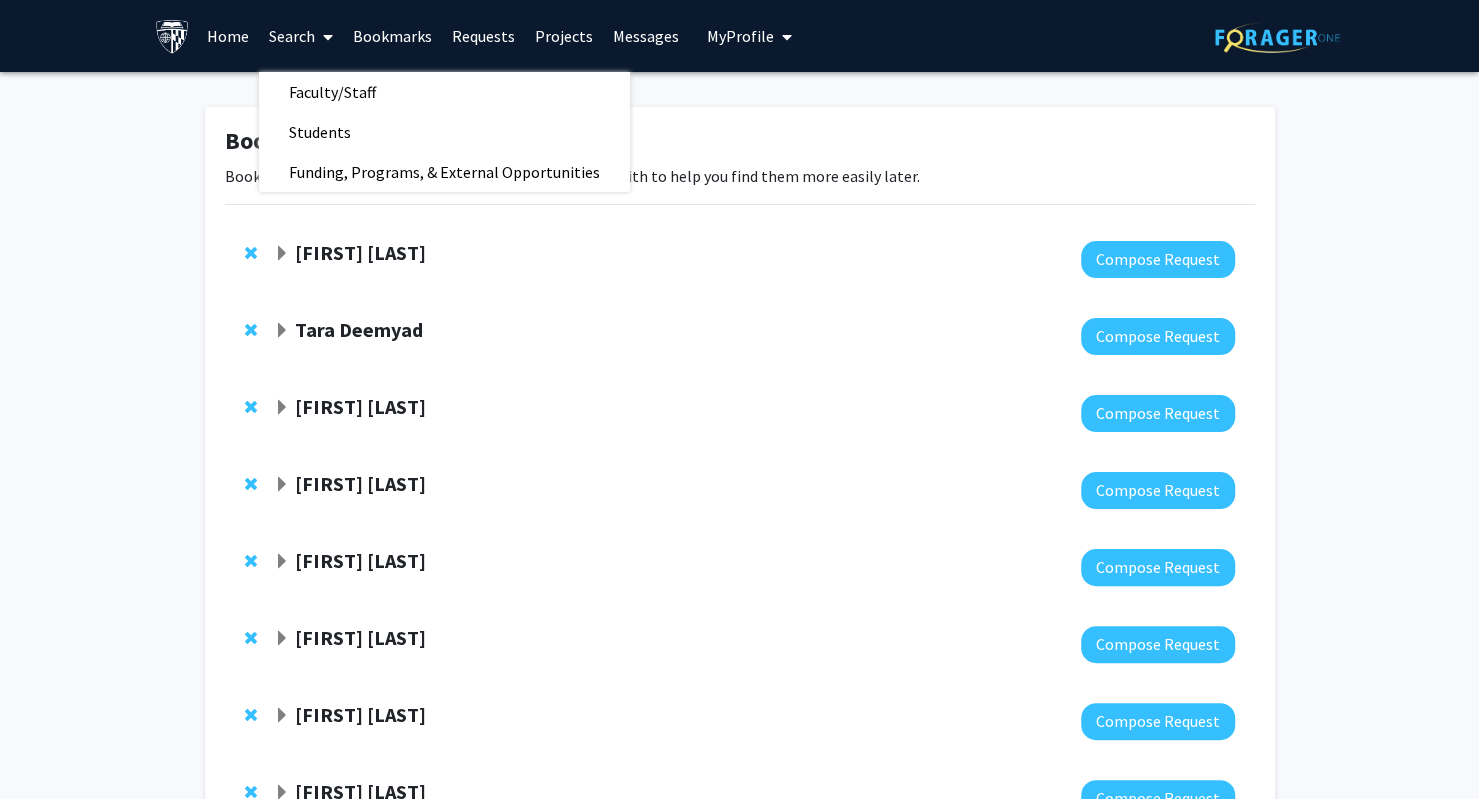 click 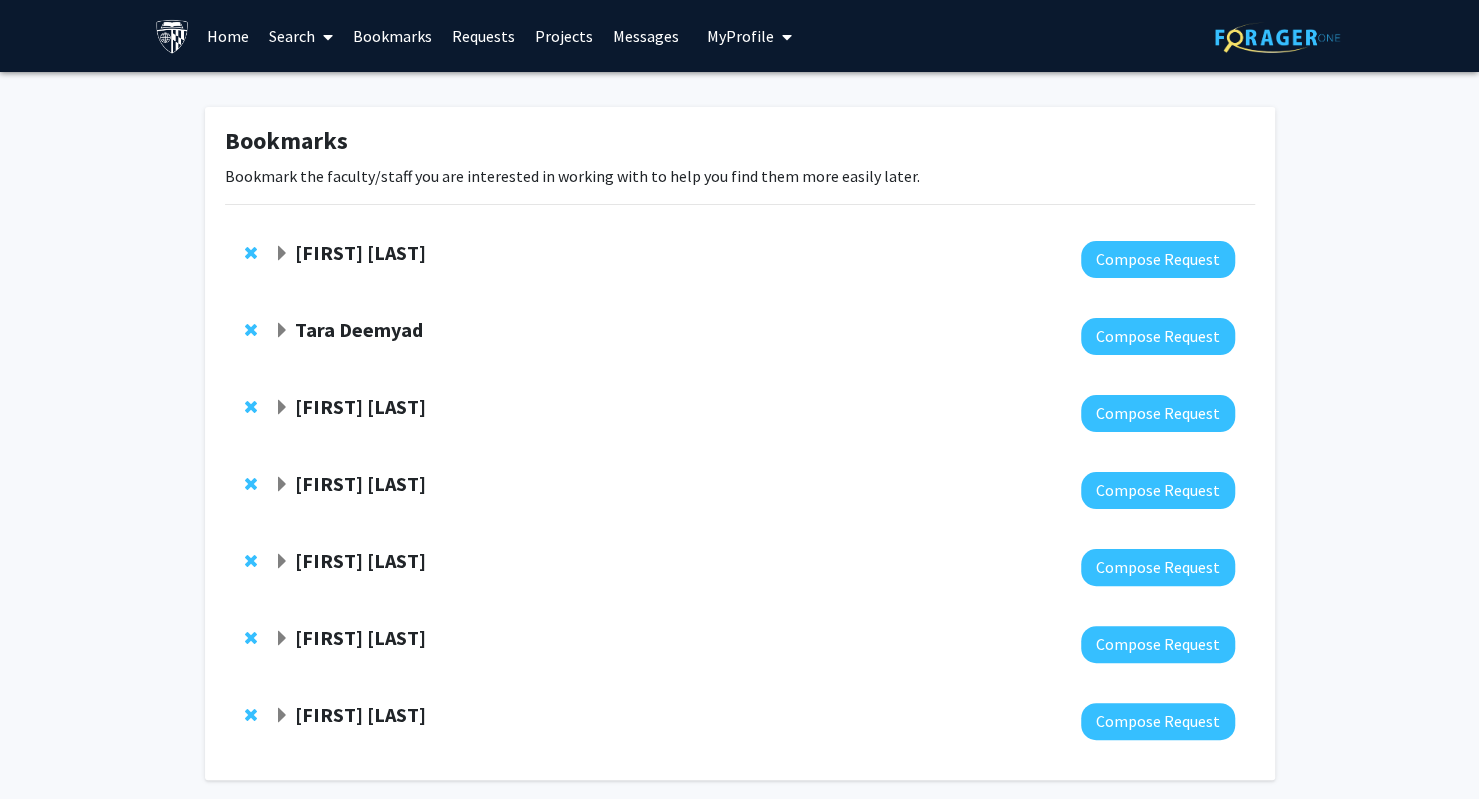 click 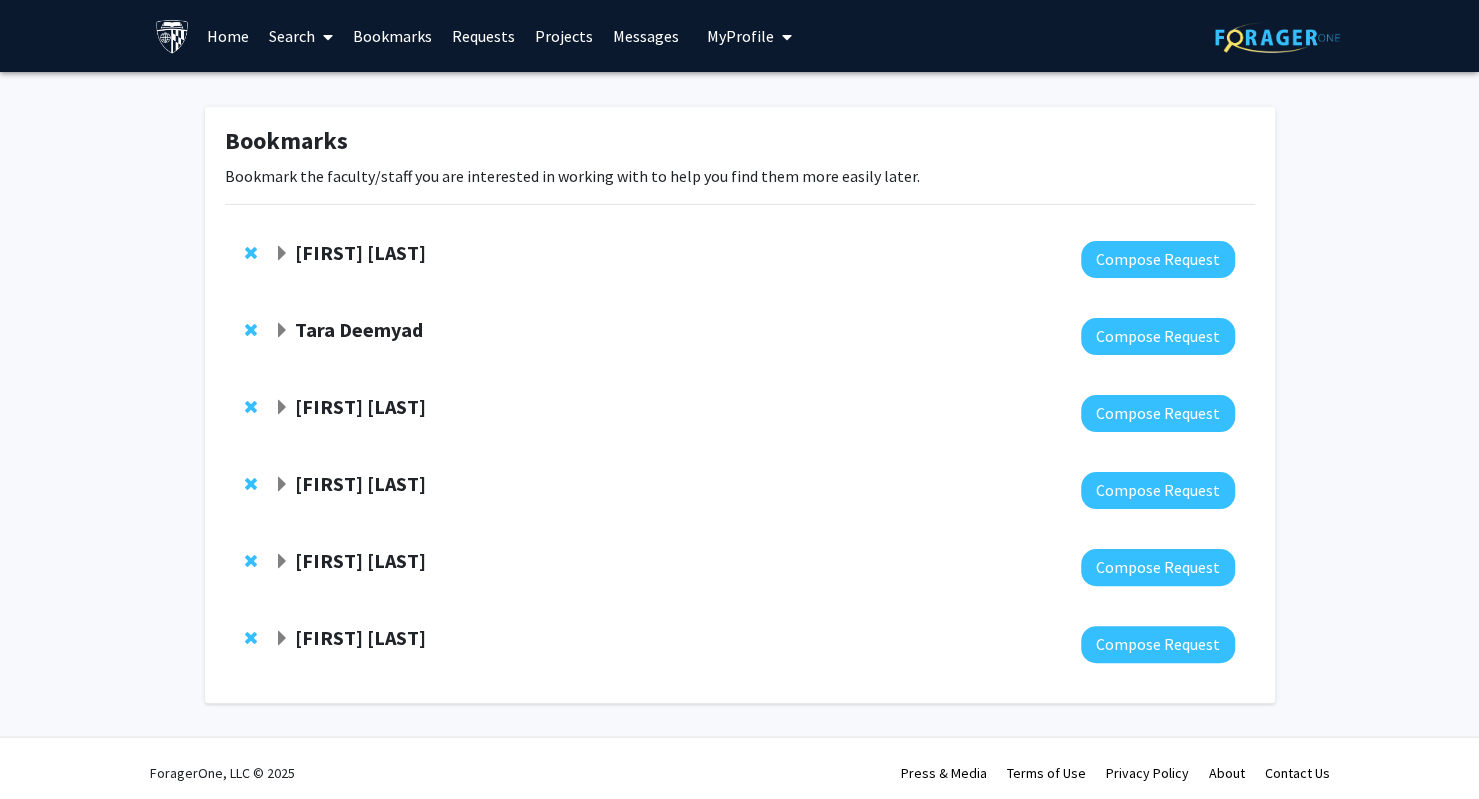 click at bounding box center [324, 37] 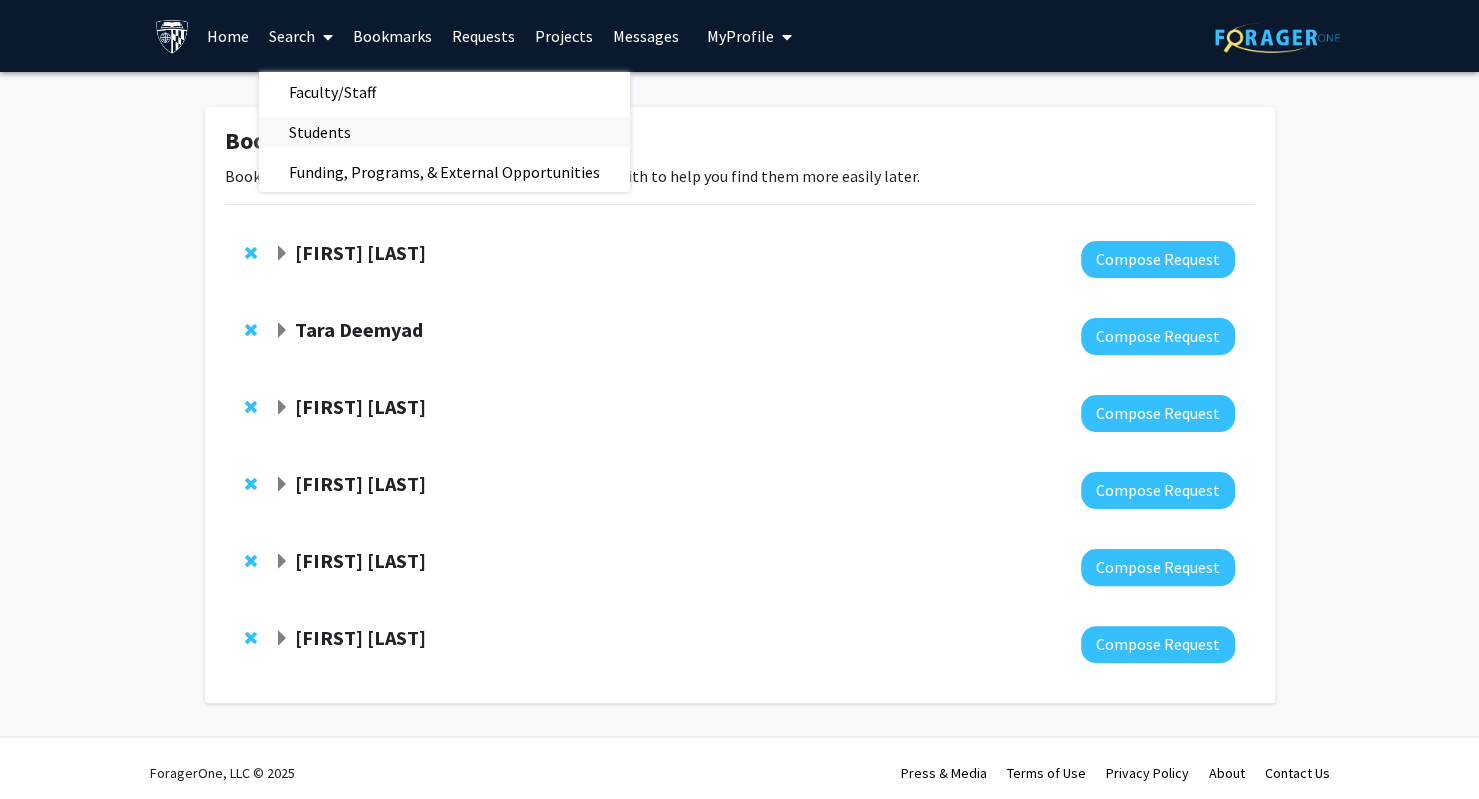 click on "Students" at bounding box center [320, 132] 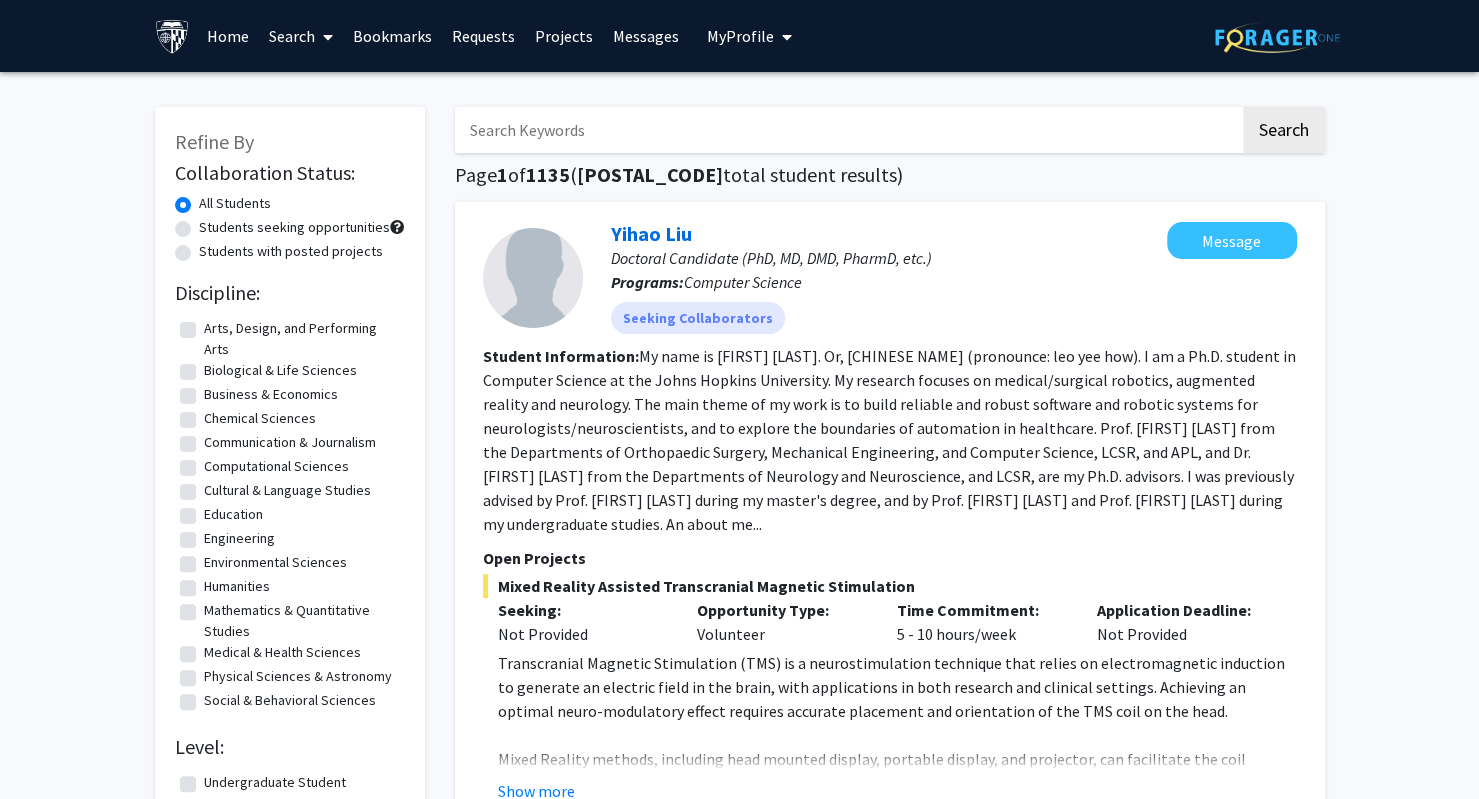 click at bounding box center (847, 130) 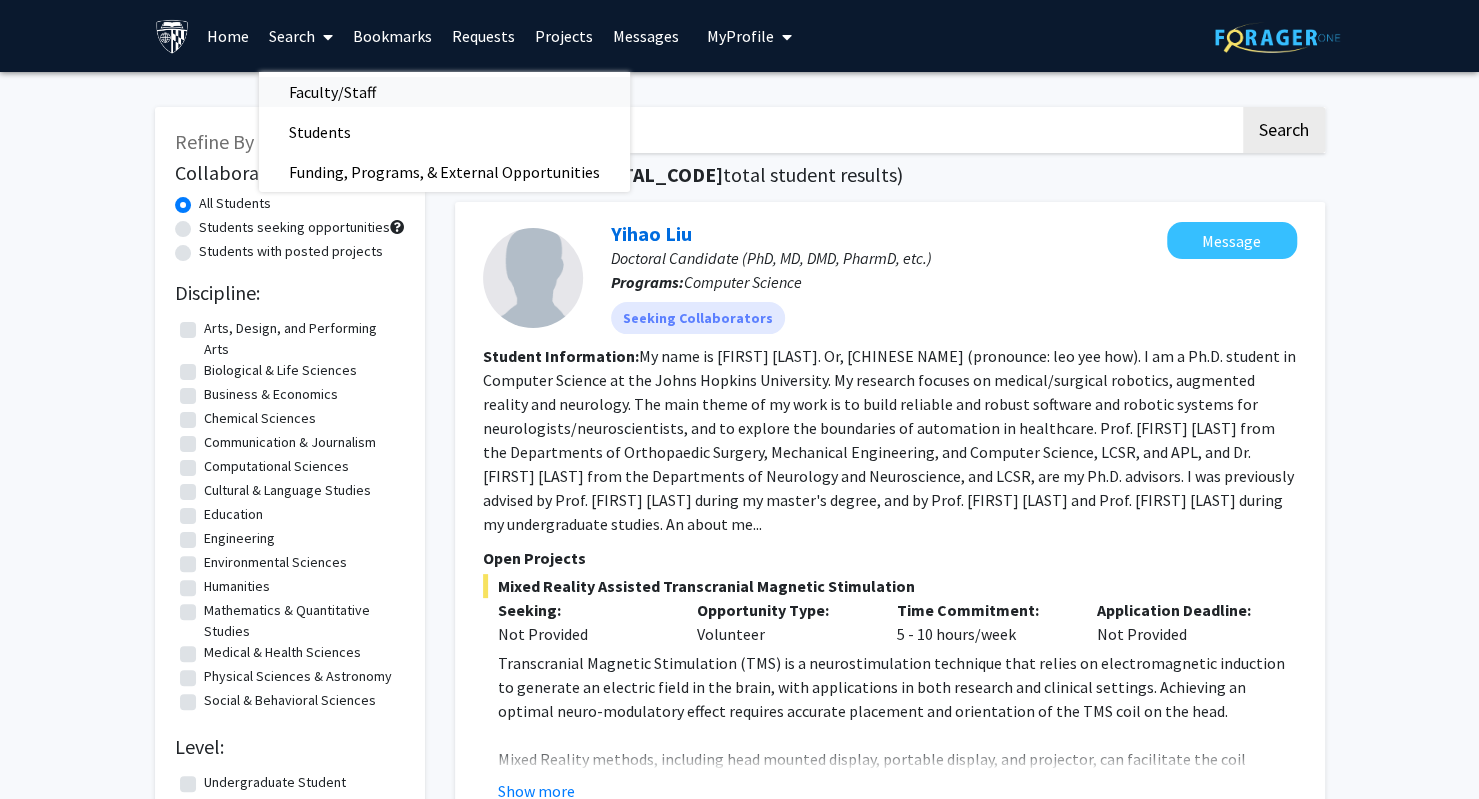 click on "Faculty/Staff" at bounding box center [332, 92] 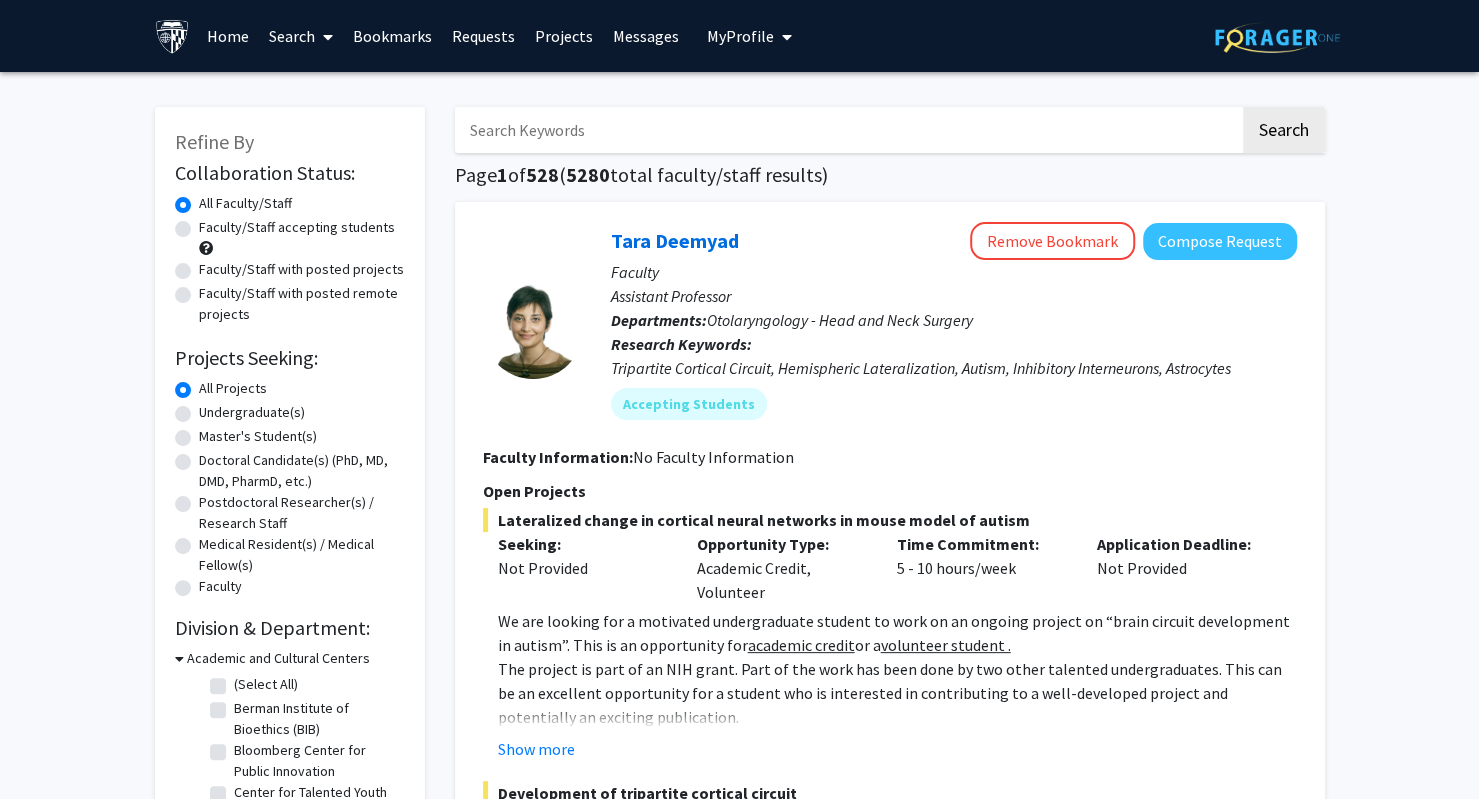 click at bounding box center [847, 130] 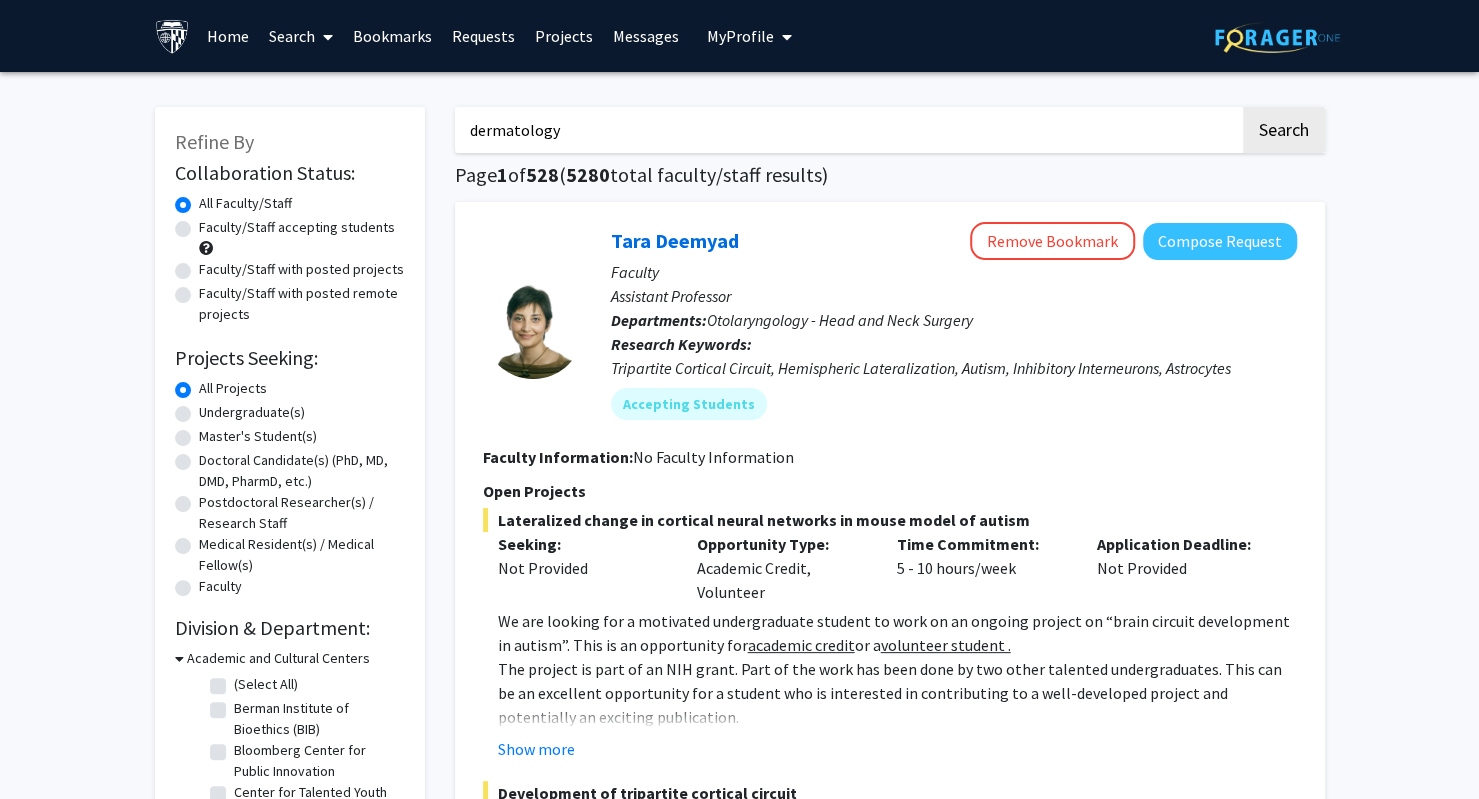 type on "dermatology" 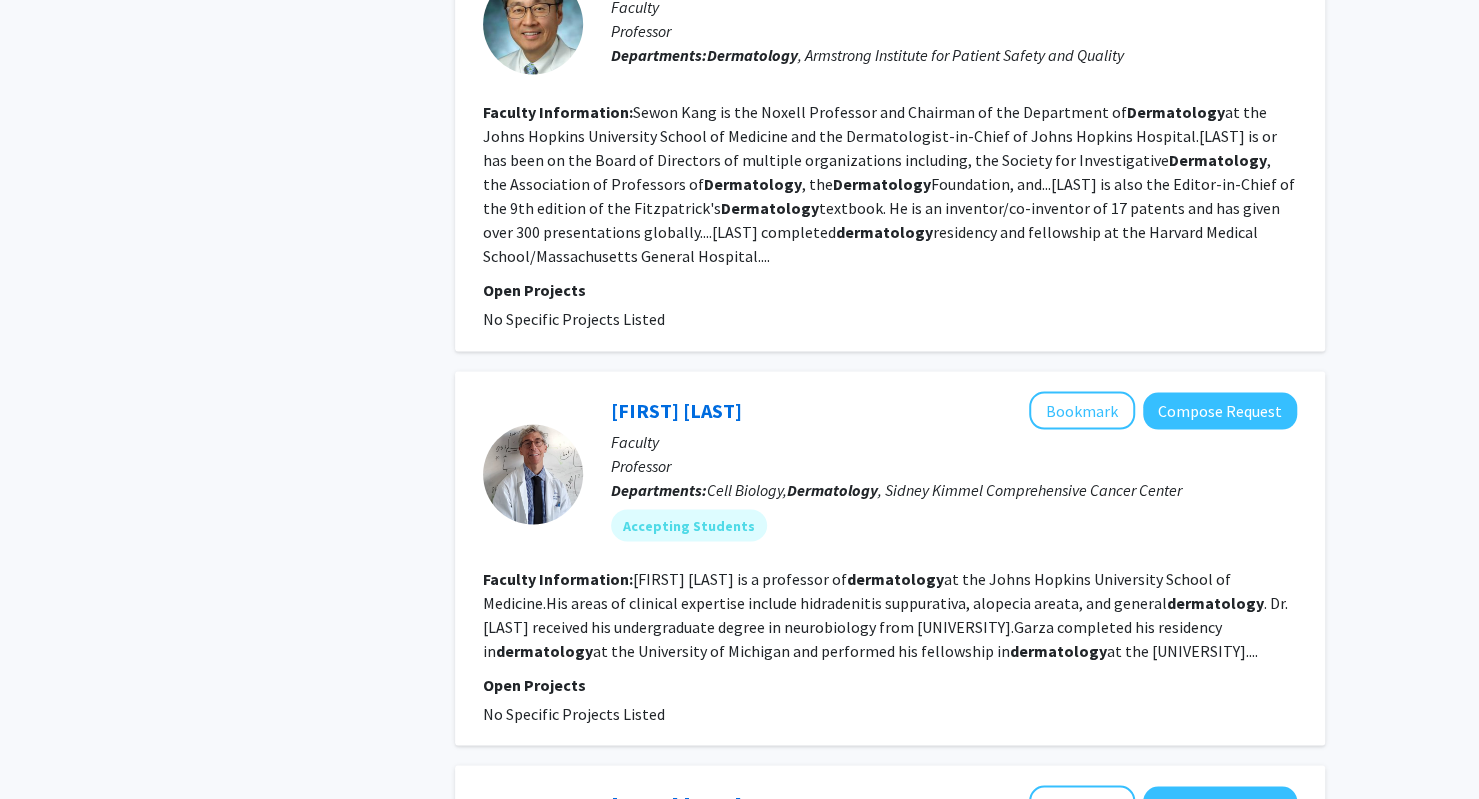 scroll, scrollTop: 1890, scrollLeft: 0, axis: vertical 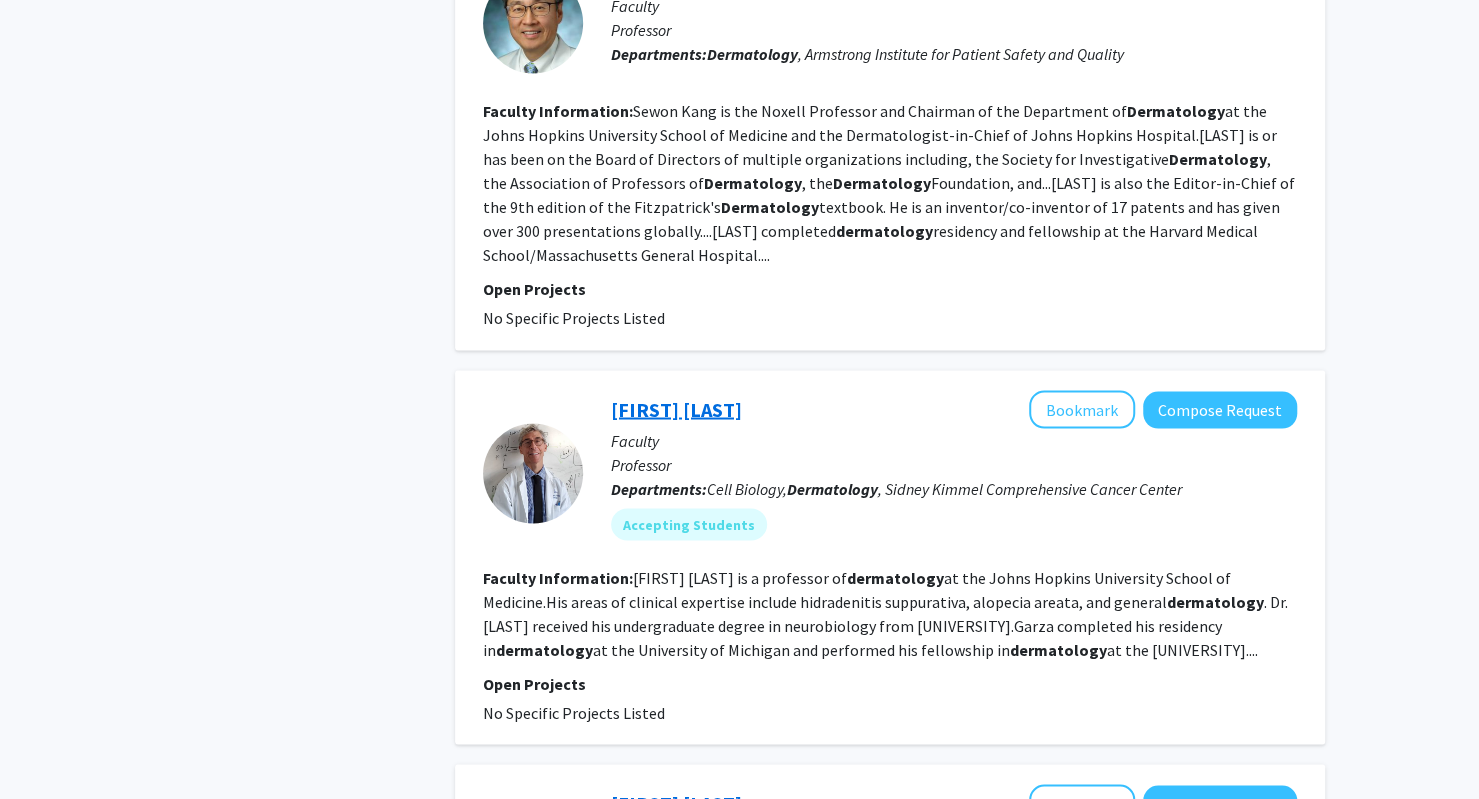 click on "[FIRST] [LAST]" 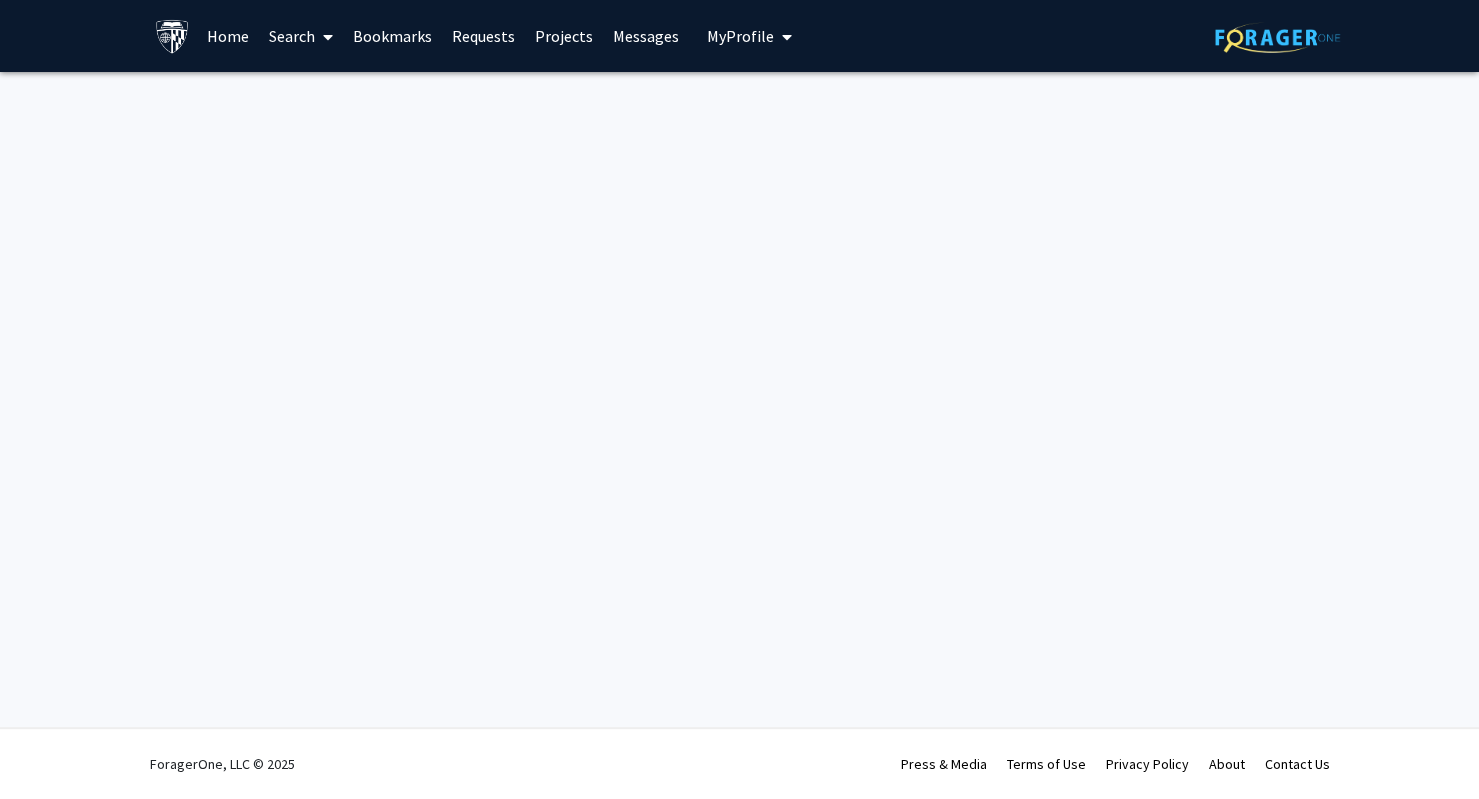 scroll, scrollTop: 0, scrollLeft: 0, axis: both 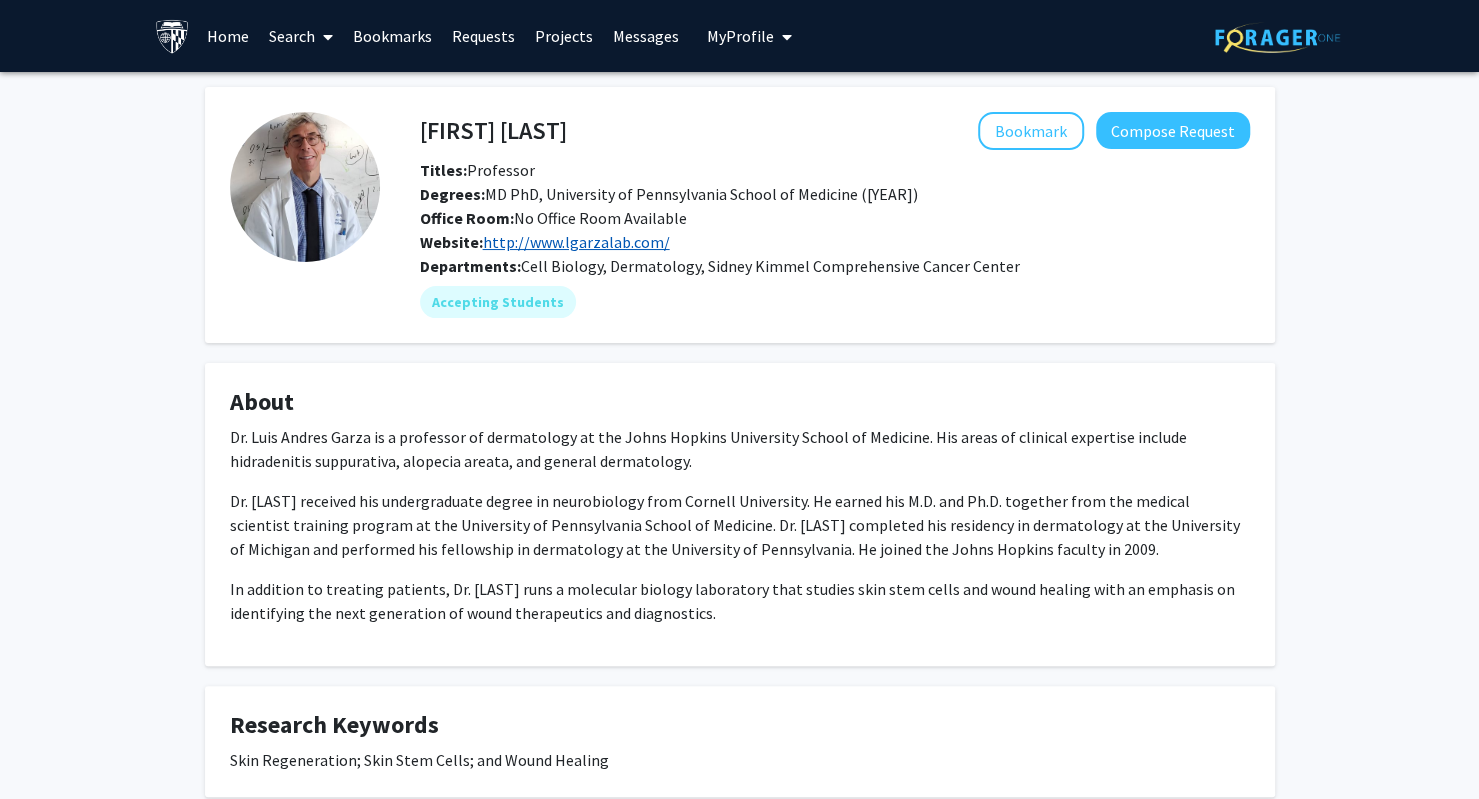 click on "http://www.lgarzalab.com/" 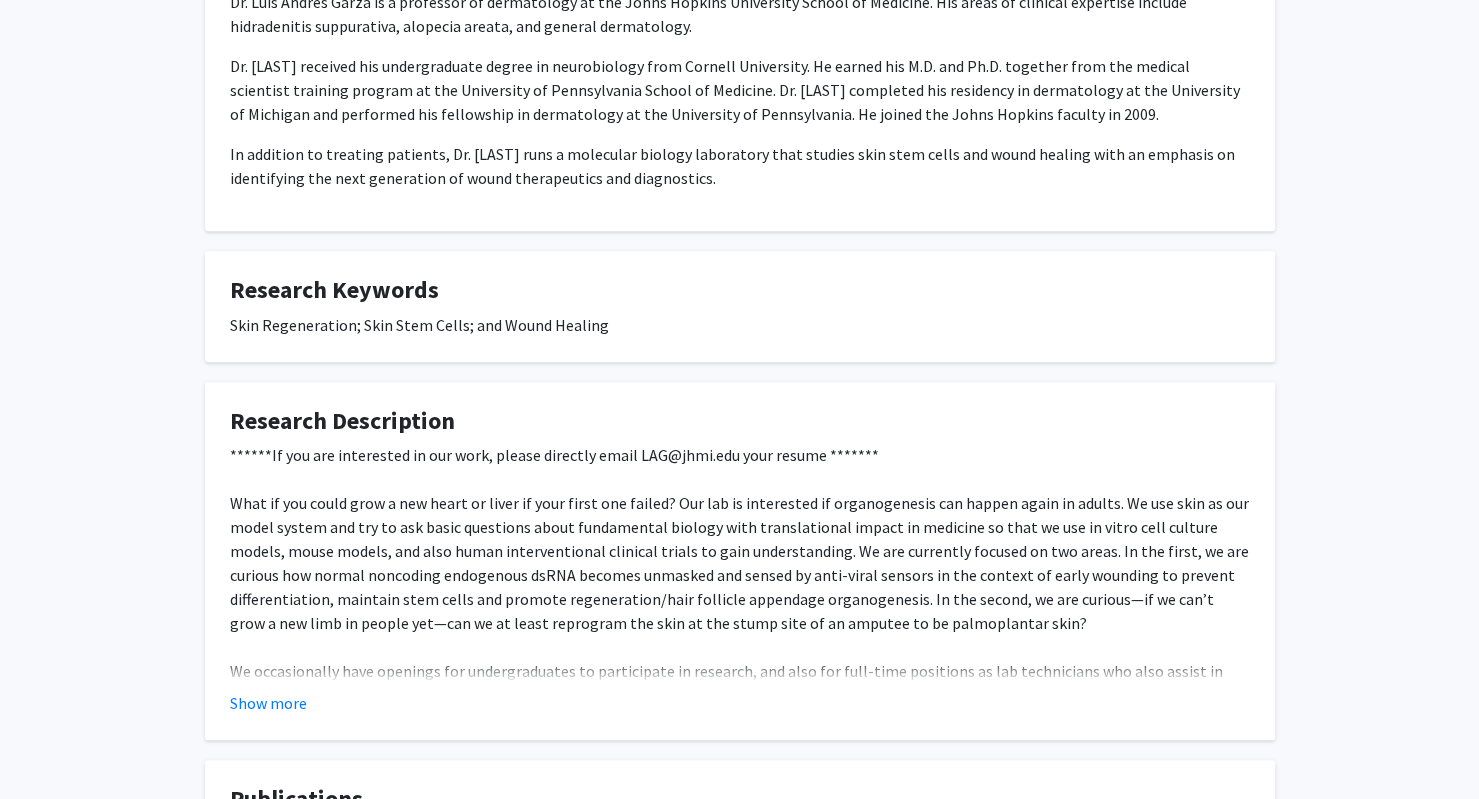 scroll, scrollTop: 436, scrollLeft: 0, axis: vertical 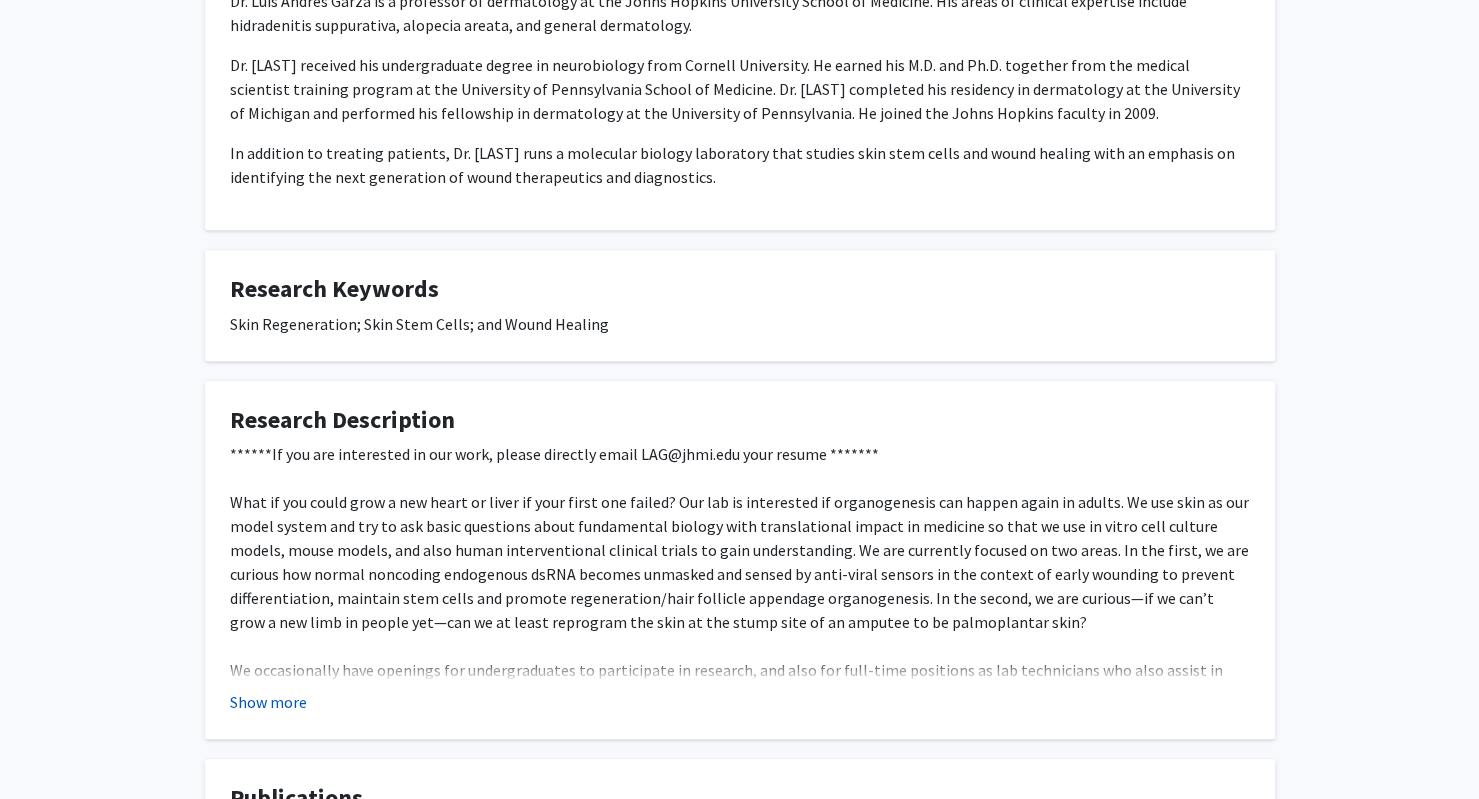 click on "Show more" 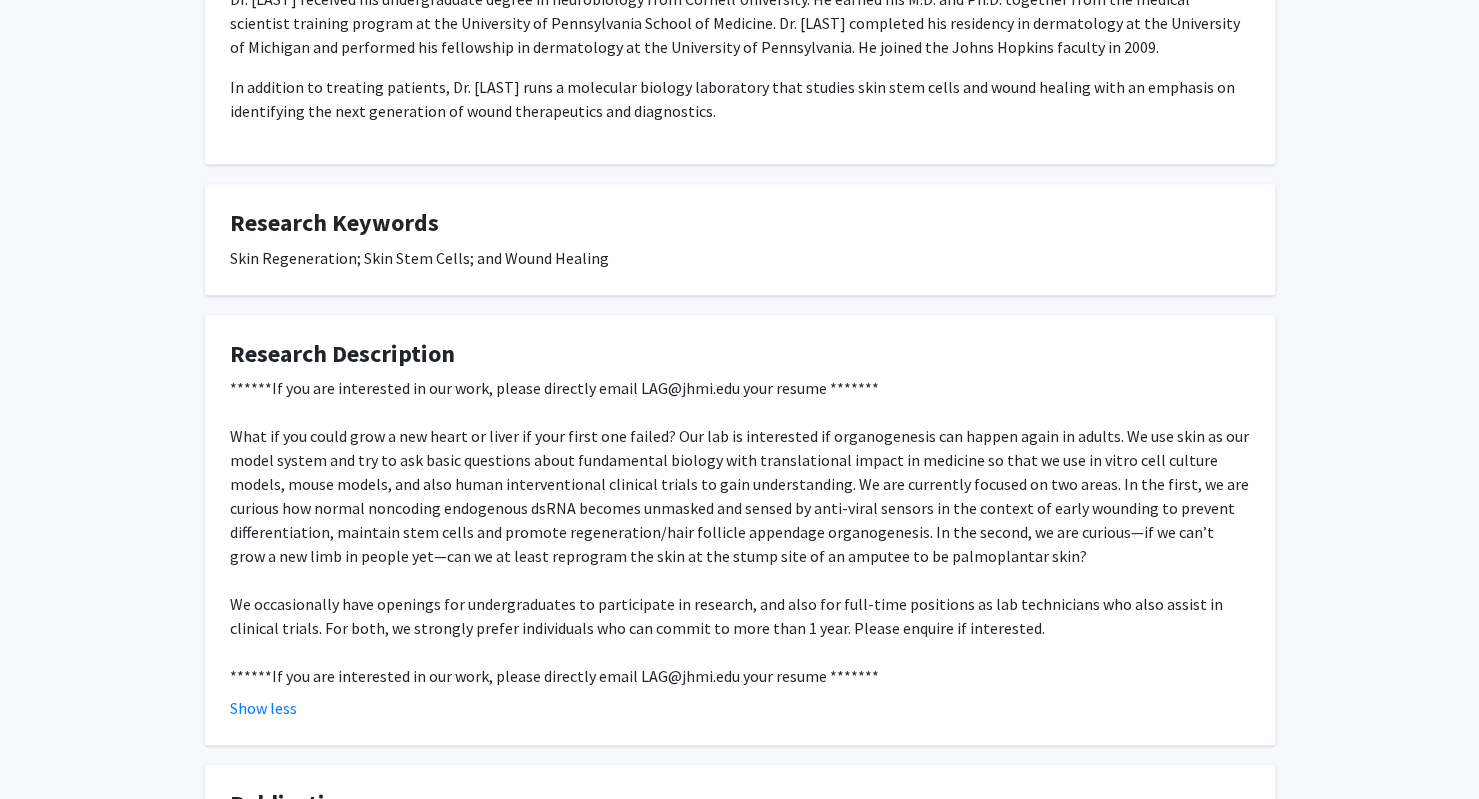 scroll, scrollTop: 503, scrollLeft: 0, axis: vertical 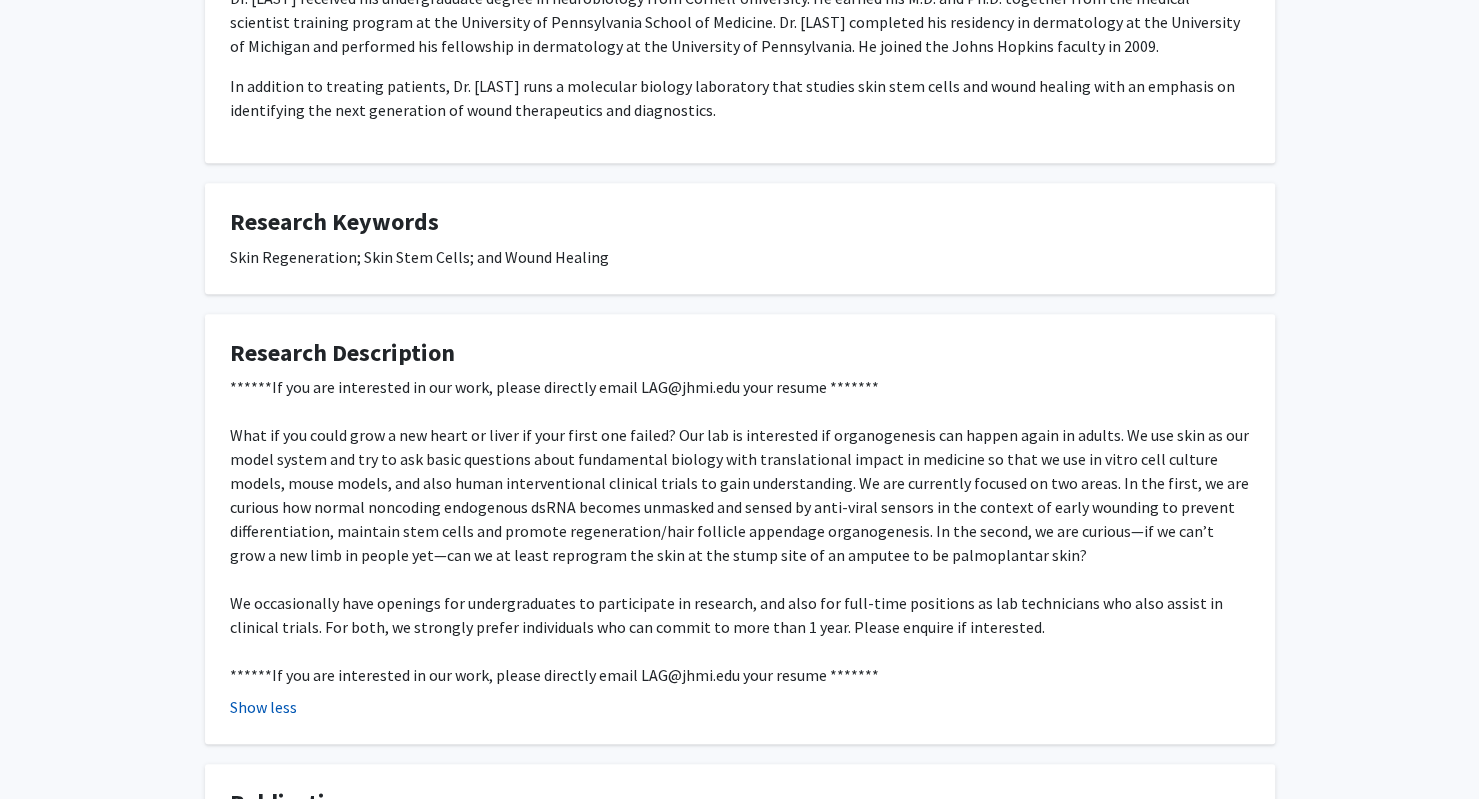 click on "Show less" 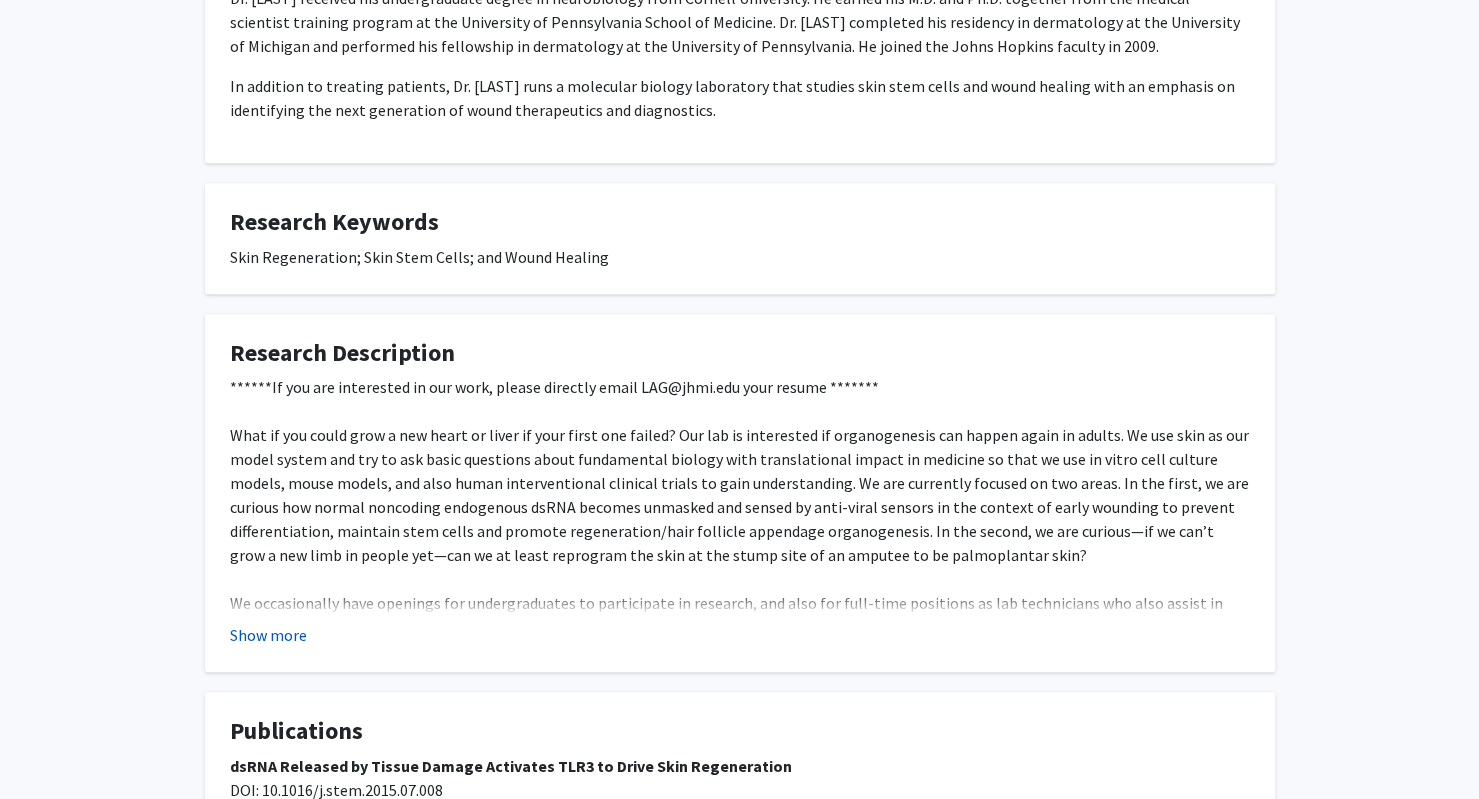 click on "Show more" 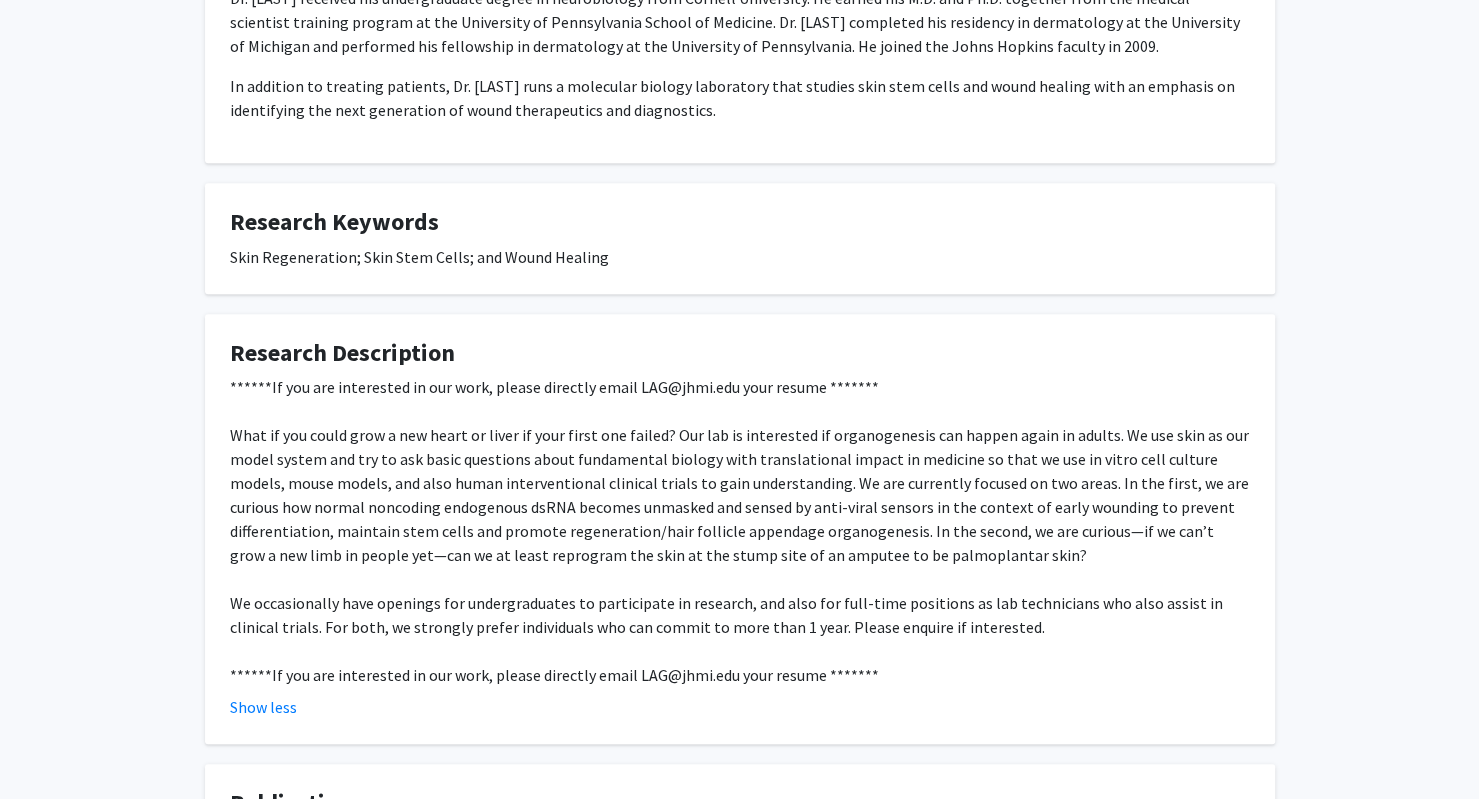 drag, startPoint x: 991, startPoint y: 554, endPoint x: 200, endPoint y: 435, distance: 799.90125 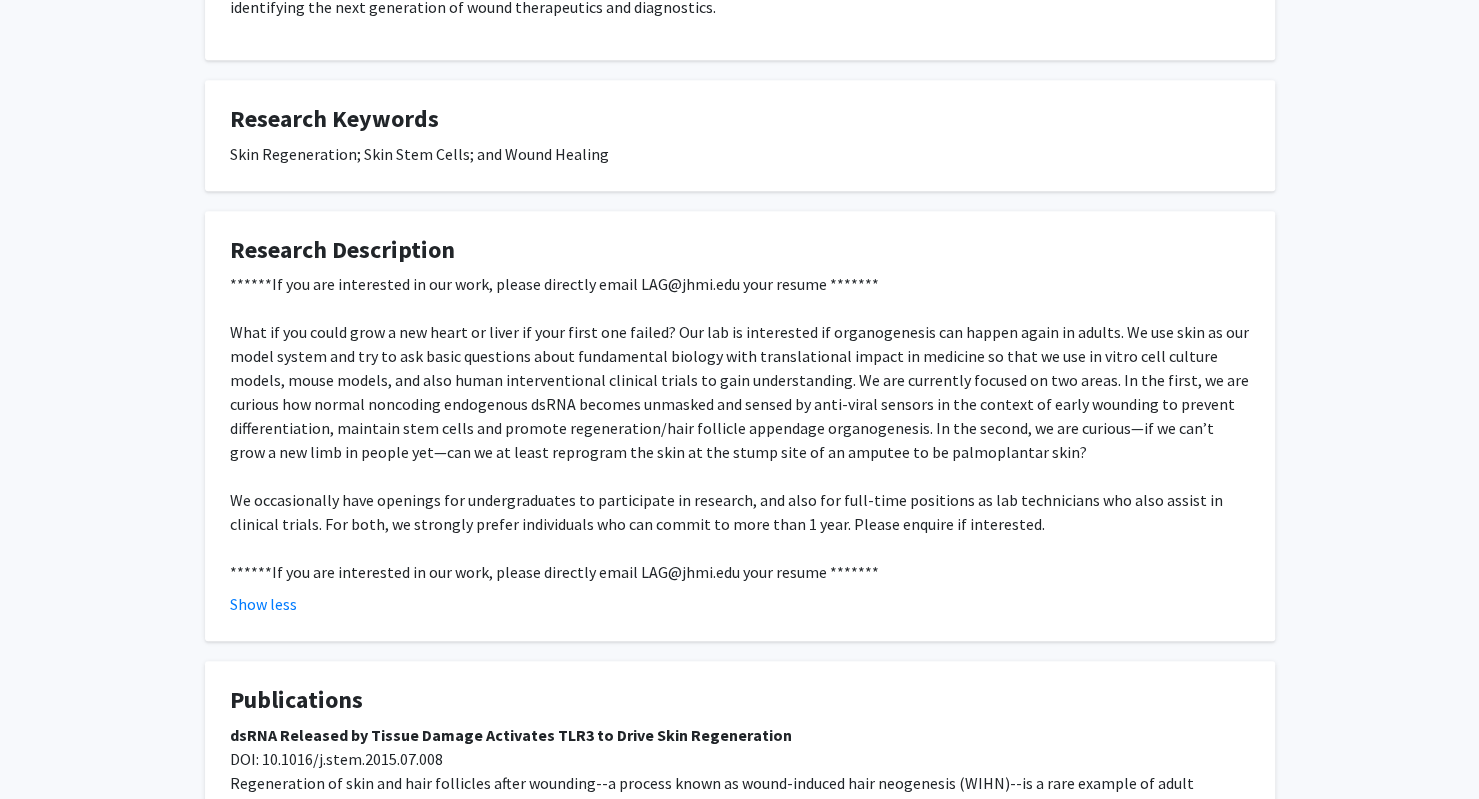 scroll, scrollTop: 623, scrollLeft: 0, axis: vertical 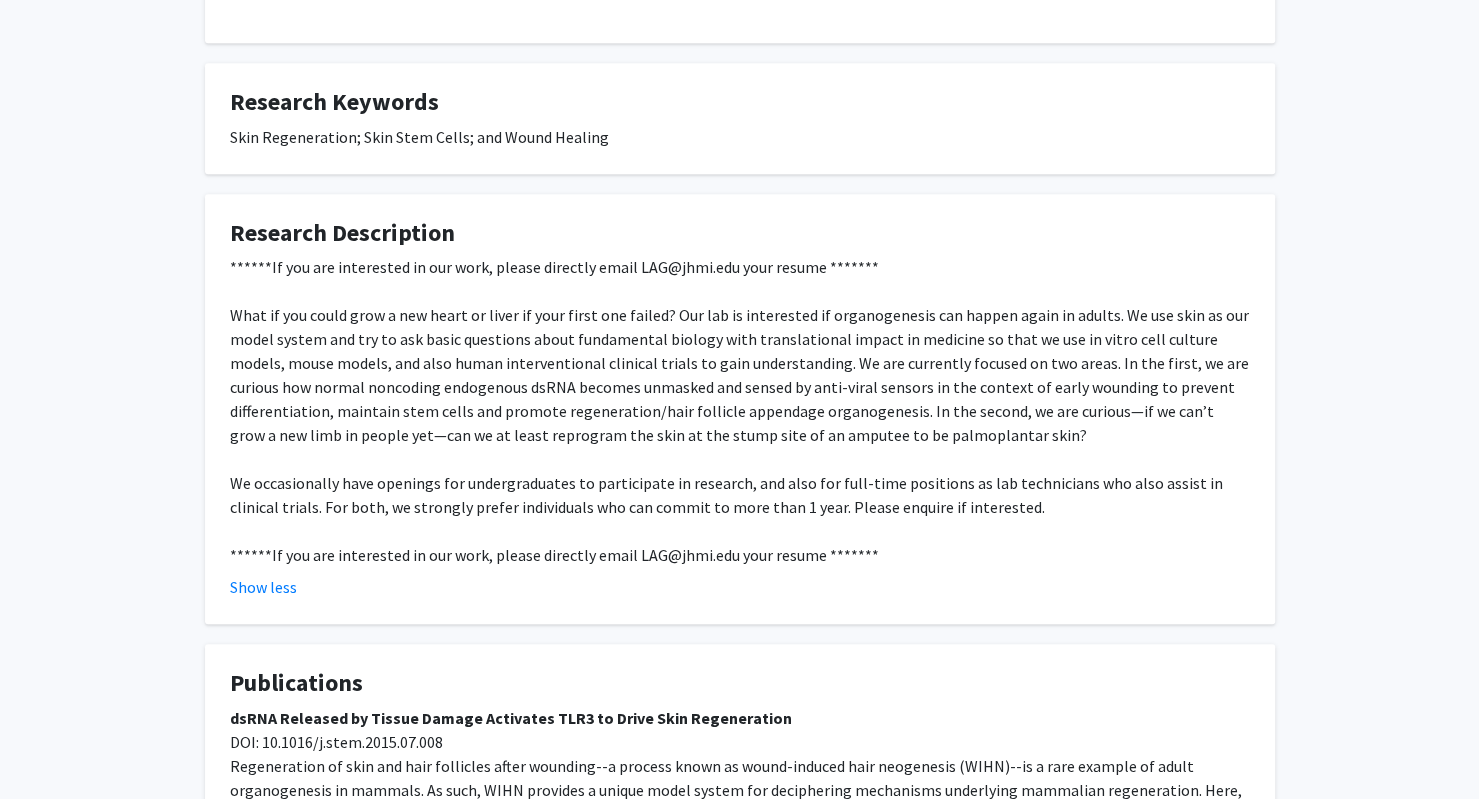 drag, startPoint x: 924, startPoint y: 429, endPoint x: 204, endPoint y: 310, distance: 729.76776 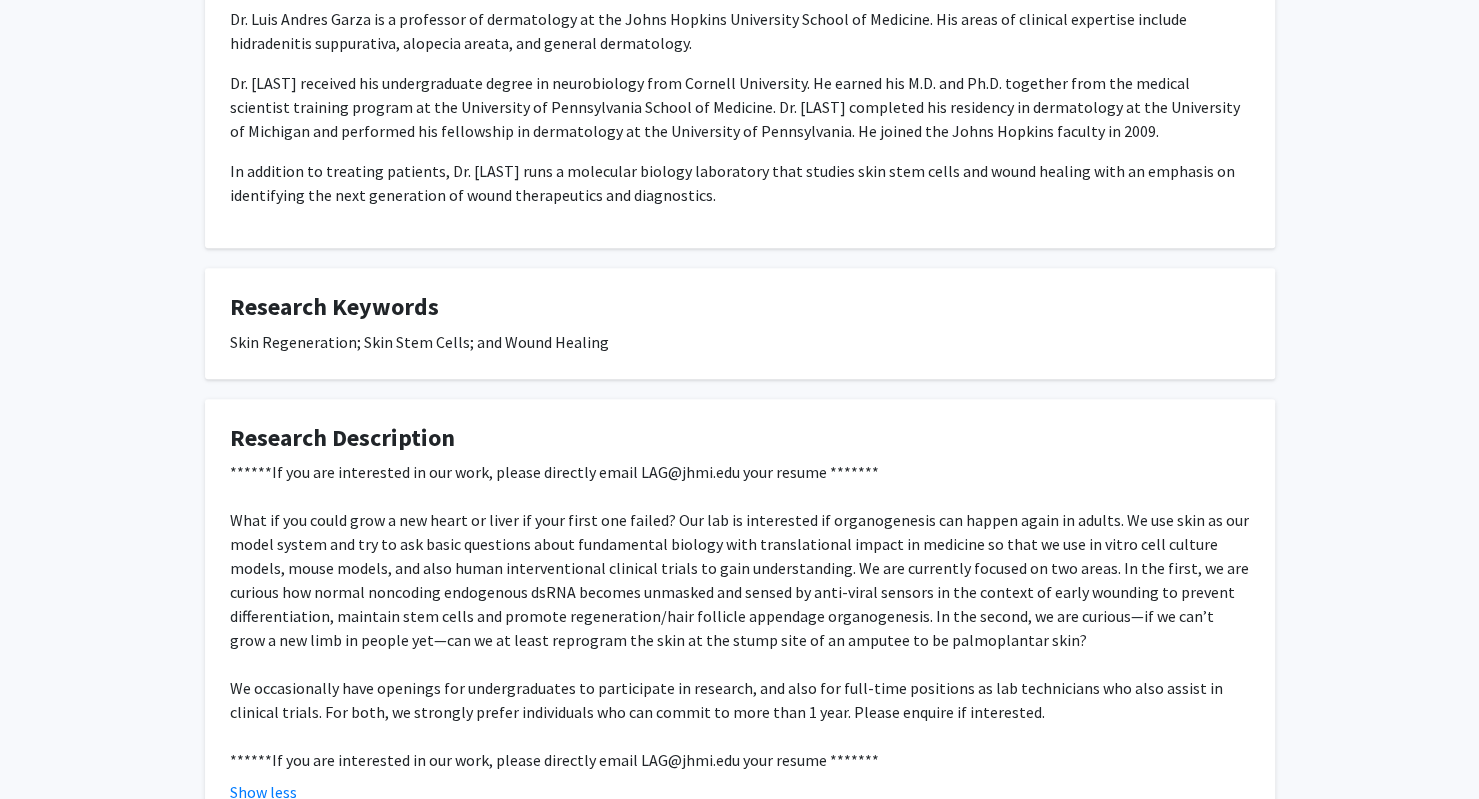 scroll, scrollTop: 477, scrollLeft: 0, axis: vertical 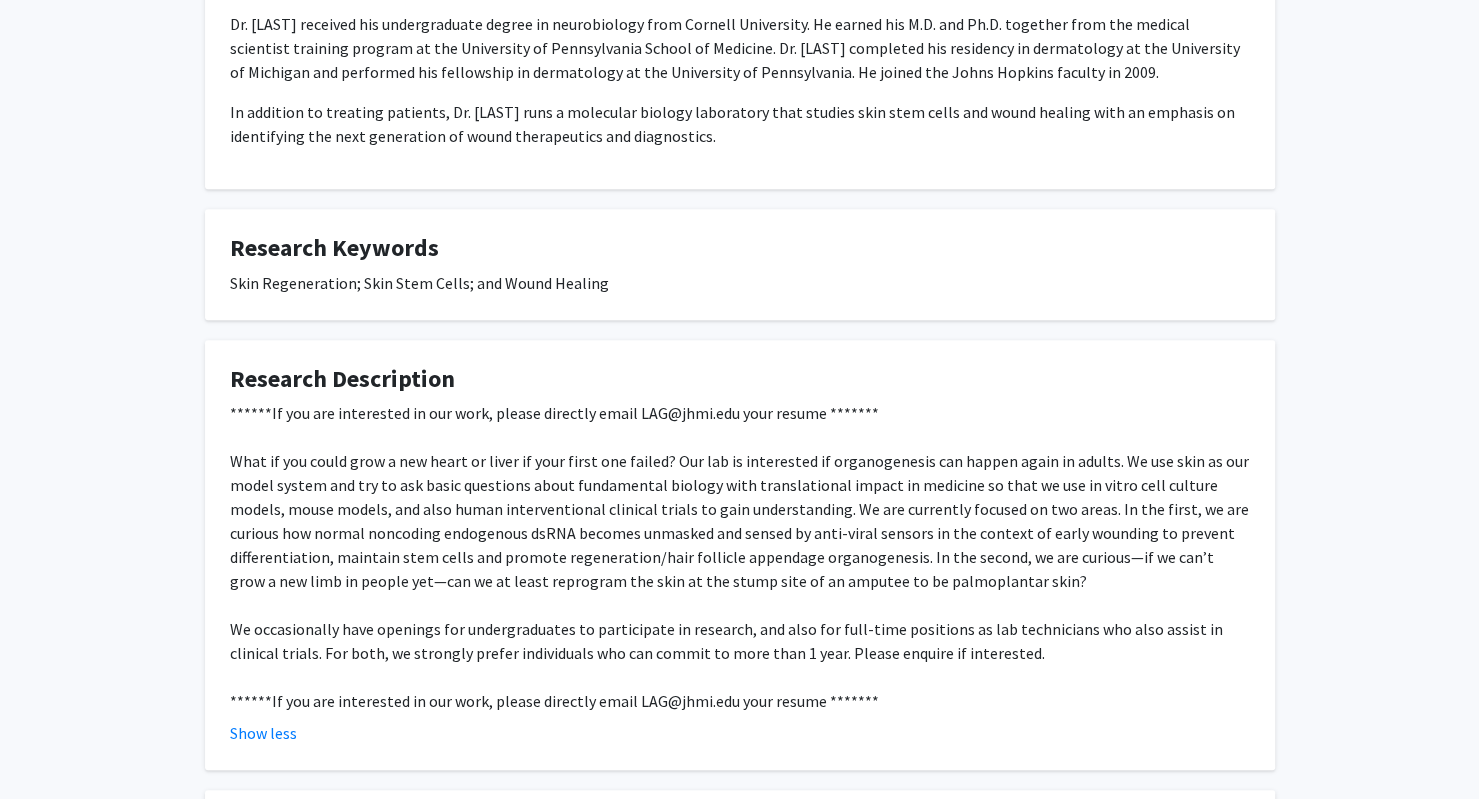 click on "******If you are interested in our work, please directly email [EMAIL] your resume ******* What if you could grow a new heart or liver if your first one failed? Our lab is interested if organogenesis can happen again in adults. We use skin as our model system and try to ask basic questions about fundamental biology with translational impact in medicine so that we use in vitro cell culture models, mouse models, and also human interventional clinical trials to gain understanding. We are currently focused on two areas. In the first, we are curious how normal noncoding endogenous dsRNA becomes unmasked and sensed by anti-viral sensors in the context of early wounding to prevent differentiation, maintain stem cells and promote regeneration/hair follicle organogenesis. In the second, we are curious—if we can’t grow a new limb in people yet—can we at least reprogram the skin at the stump site of an amputee to be palmoplantar skin?" 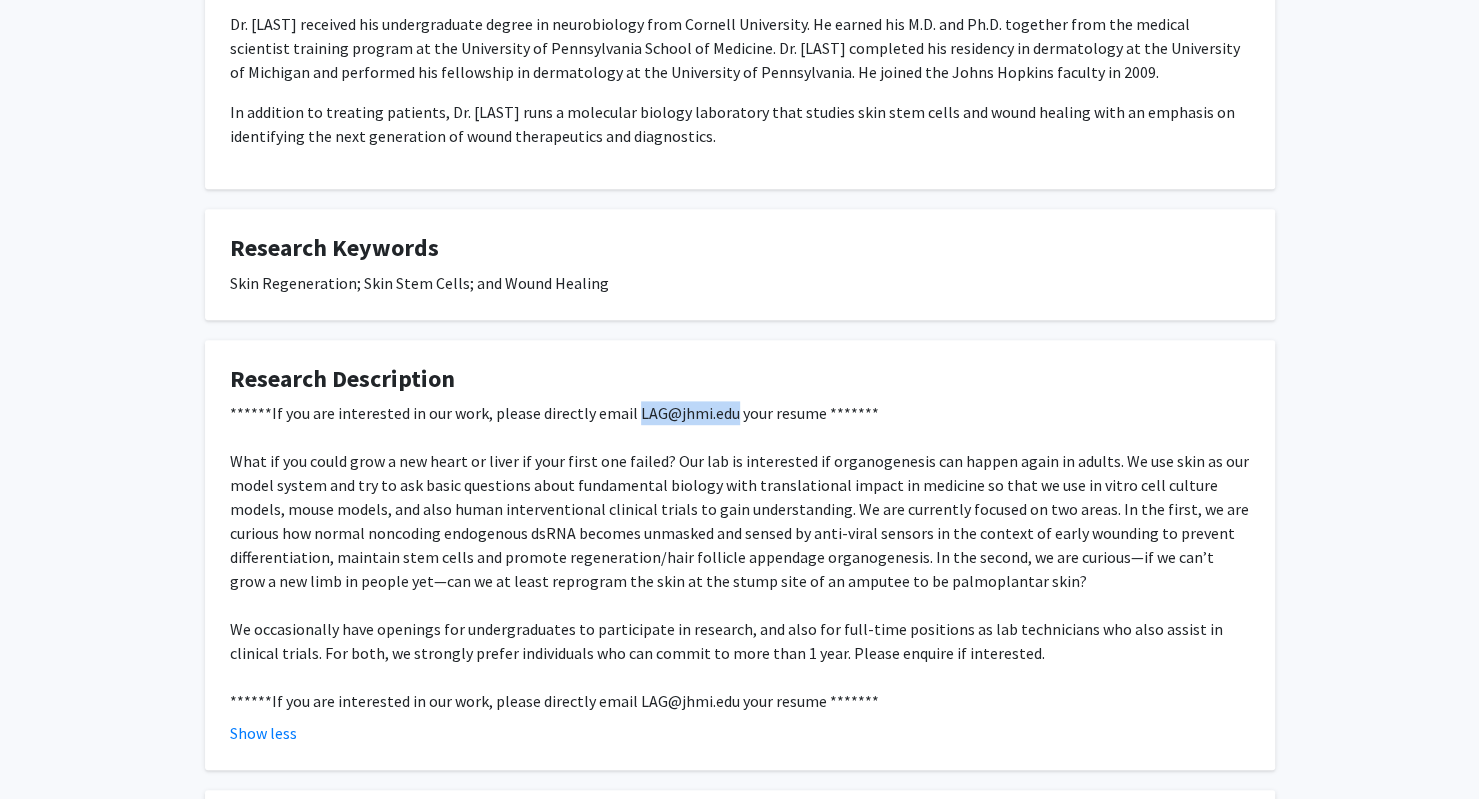 drag, startPoint x: 630, startPoint y: 413, endPoint x: 723, endPoint y: 415, distance: 93.0215 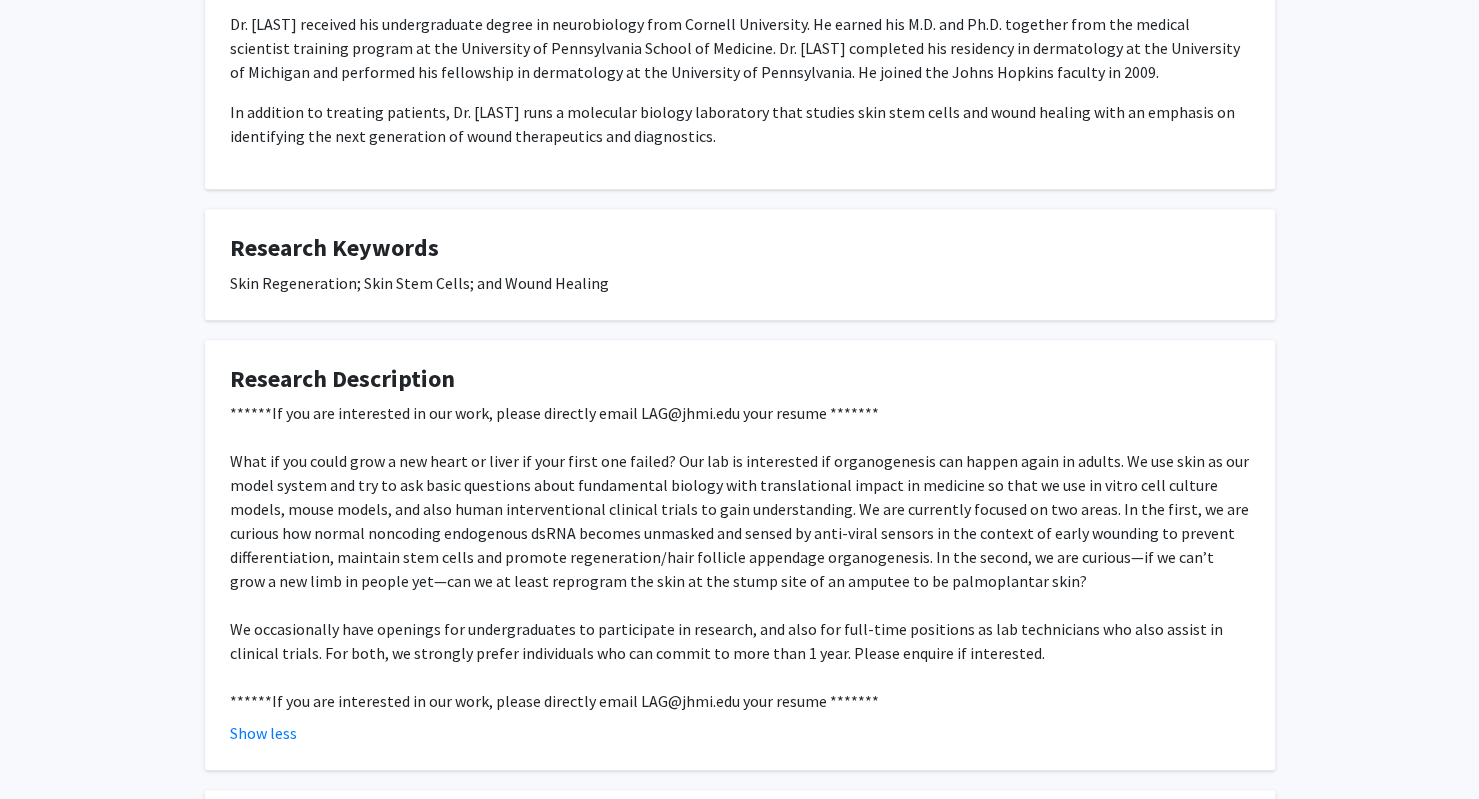 click on "Research Description" 